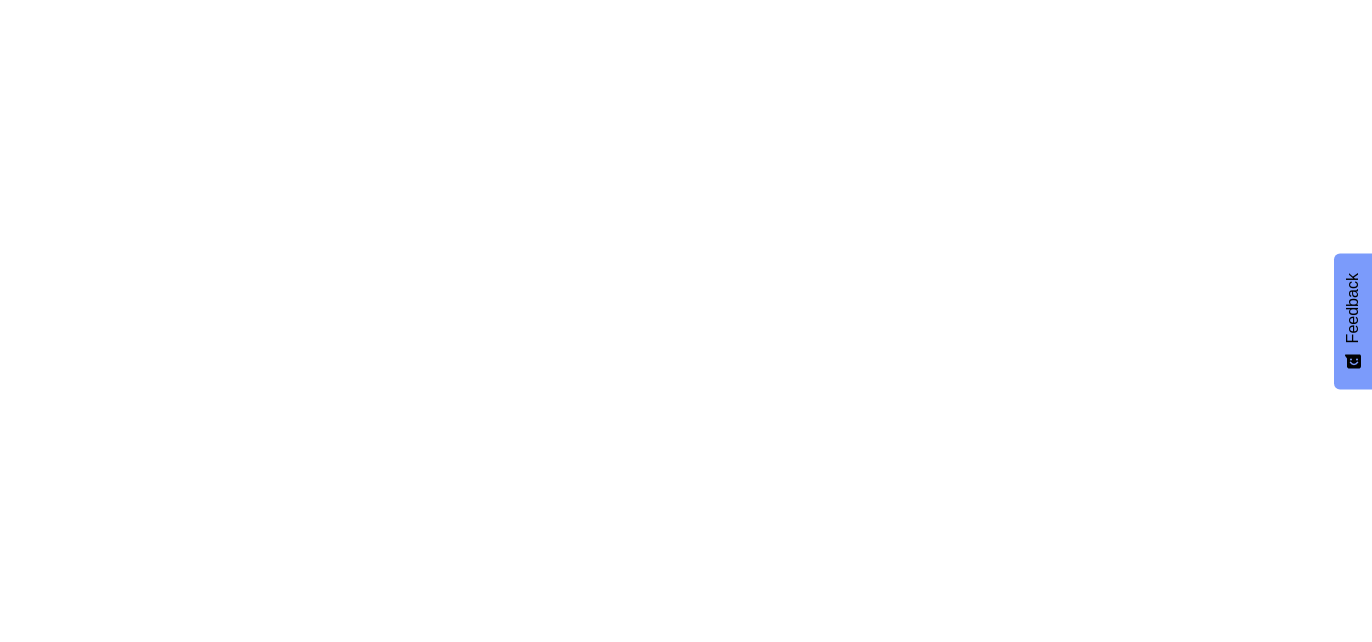 scroll, scrollTop: 0, scrollLeft: 0, axis: both 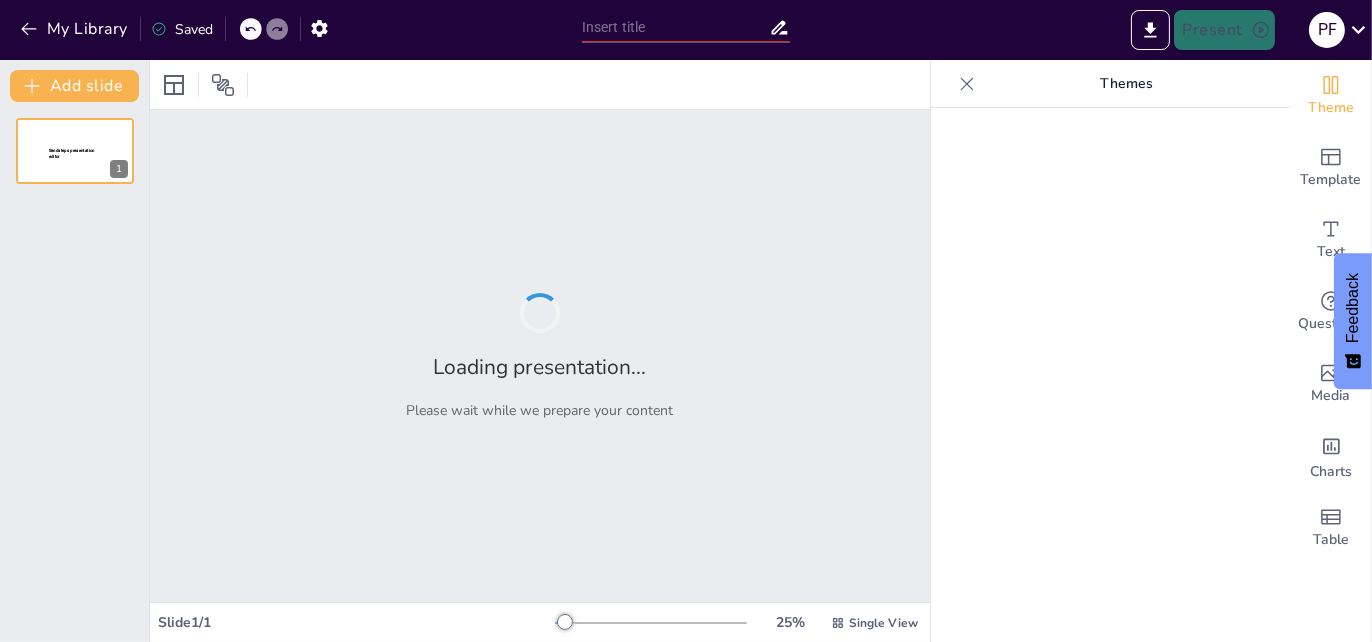 type on "Factores Clave en la Toma de Decisiones Aeronáuticas: Un Enfoque Integral" 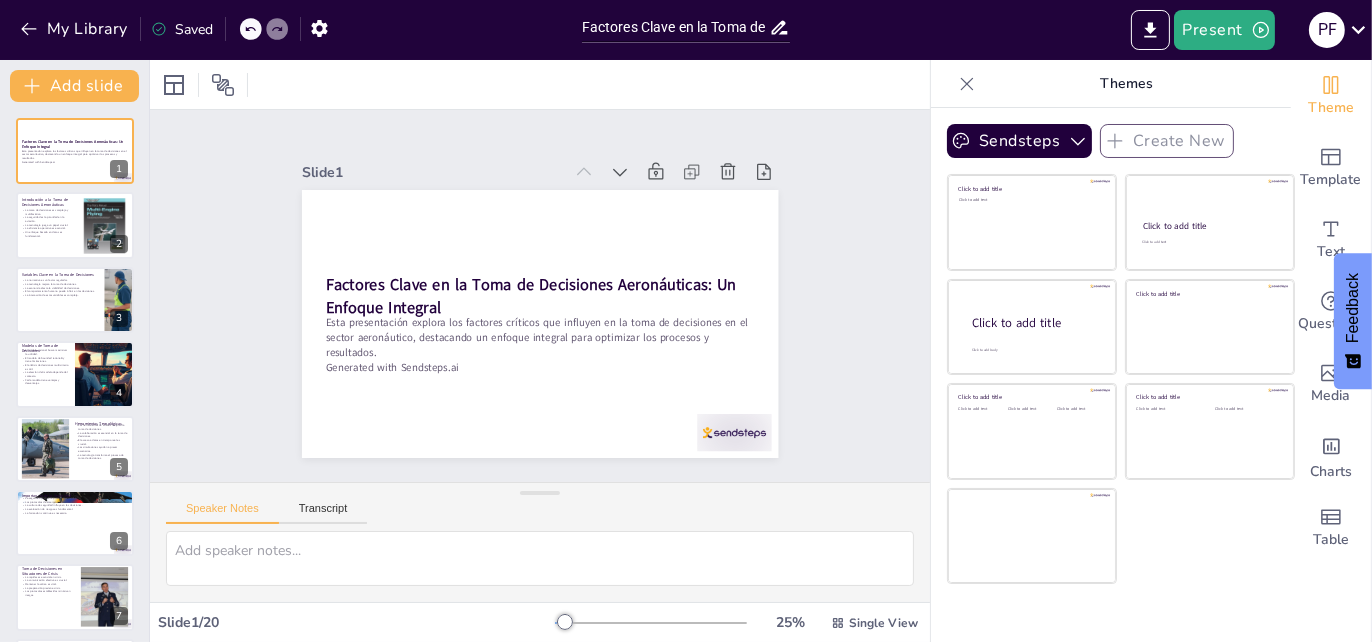 checkbox on "true" 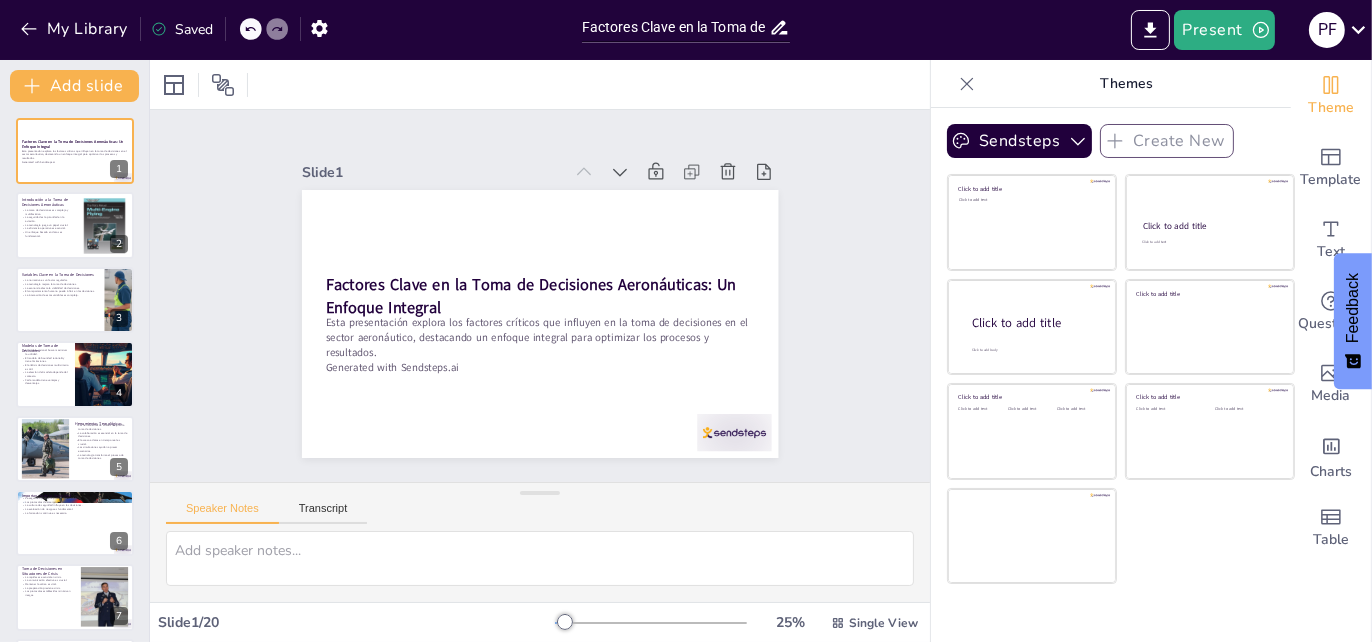 checkbox on "true" 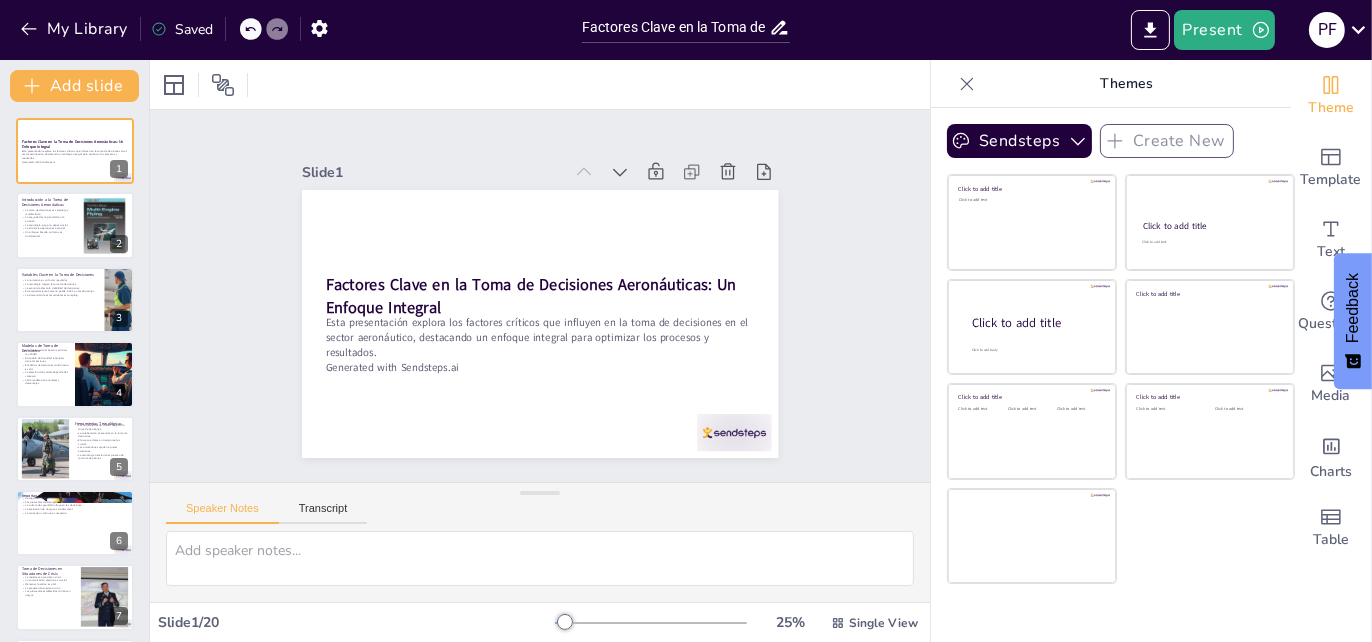 checkbox on "true" 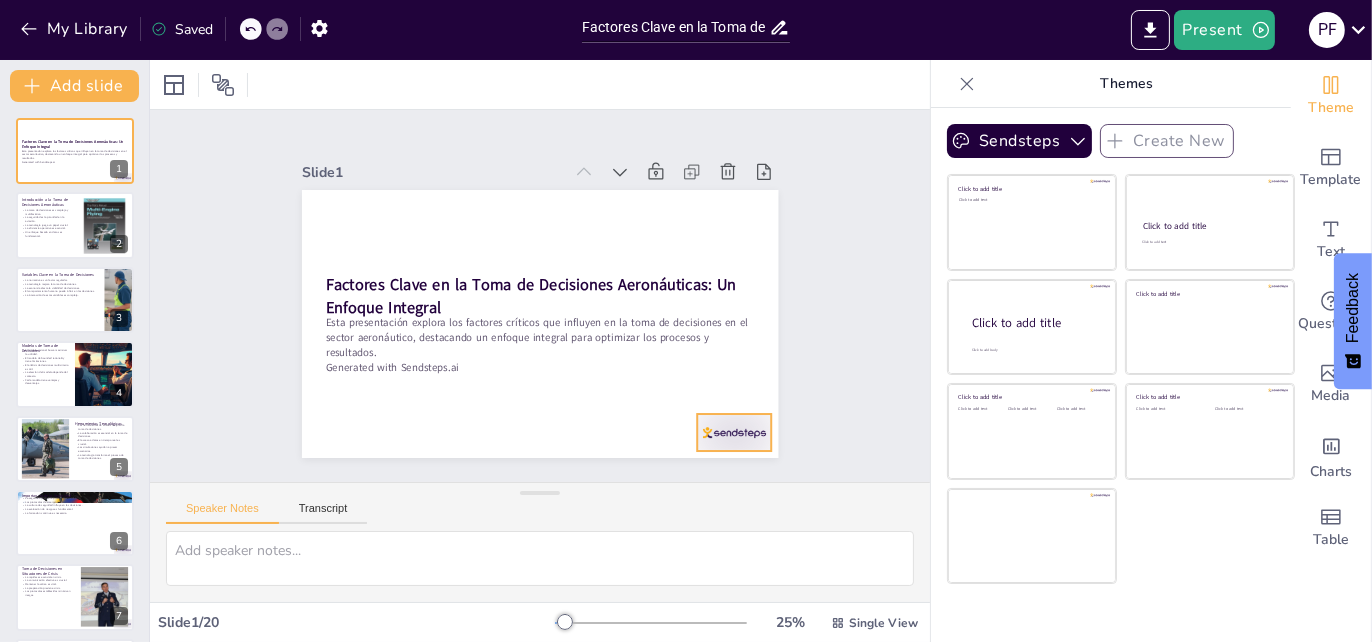 checkbox on "true" 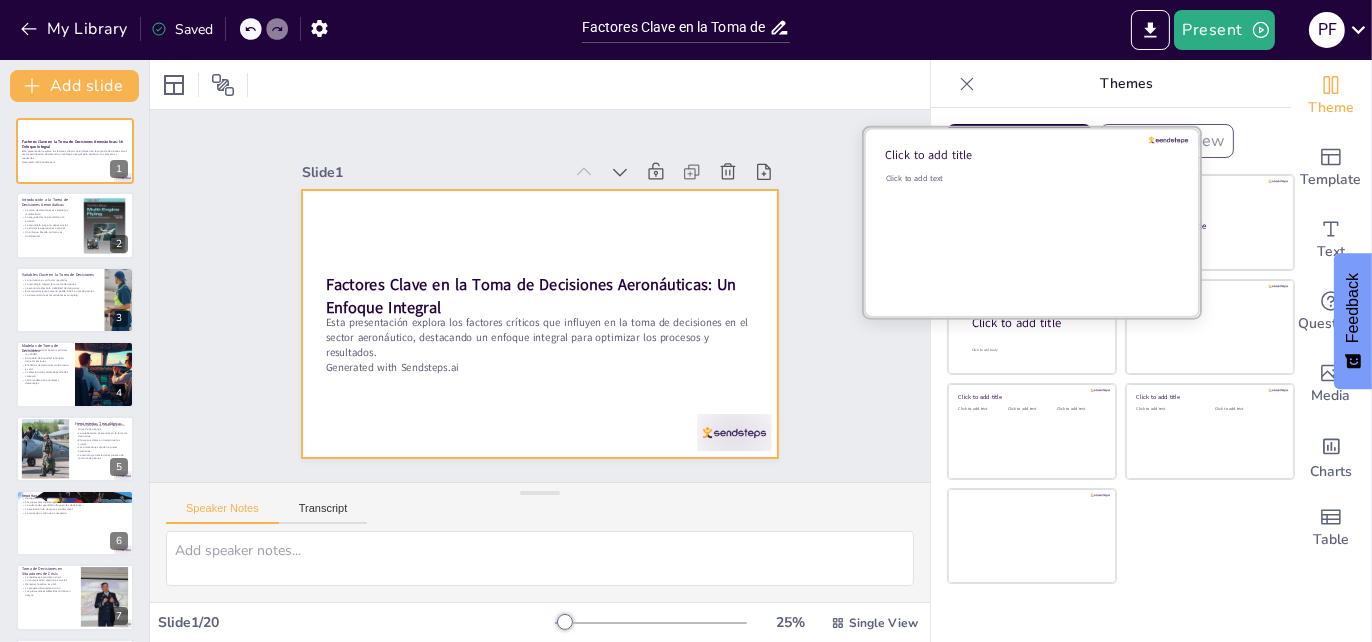 checkbox on "true" 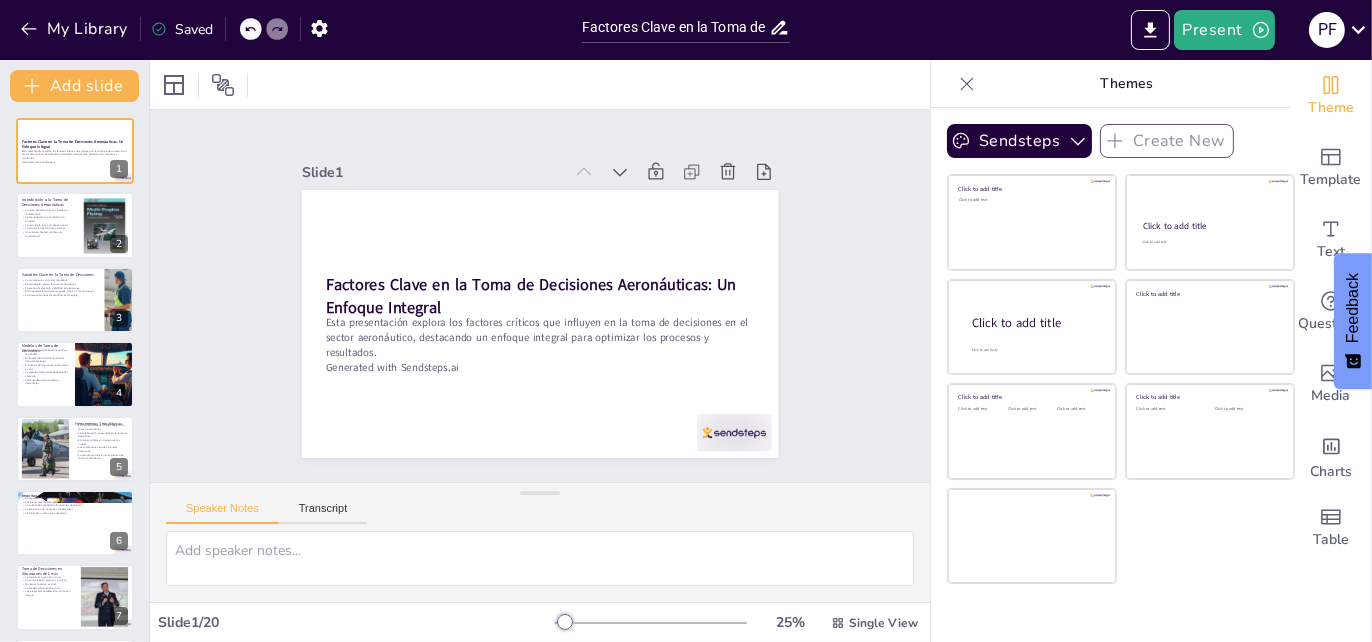 checkbox on "true" 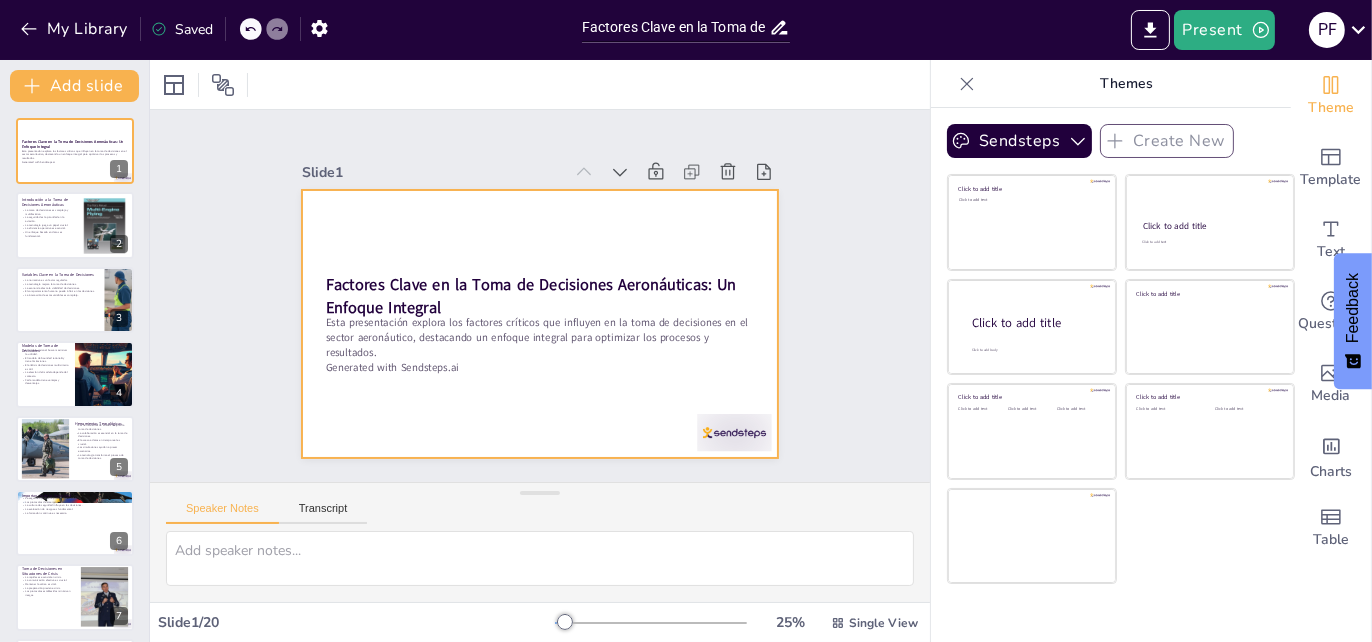 checkbox on "true" 